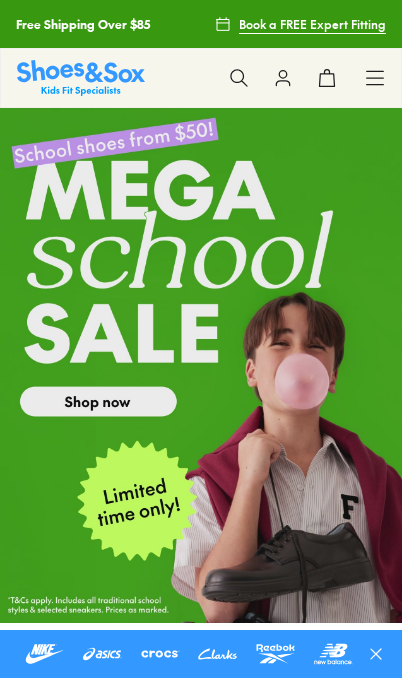 scroll, scrollTop: 0, scrollLeft: 0, axis: both 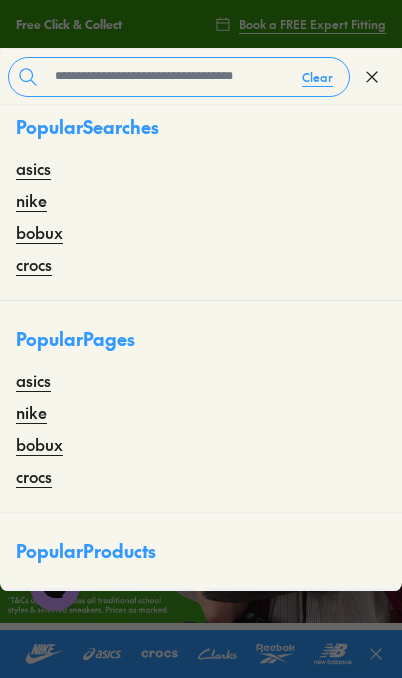 click on "bobux" at bounding box center (39, 232) 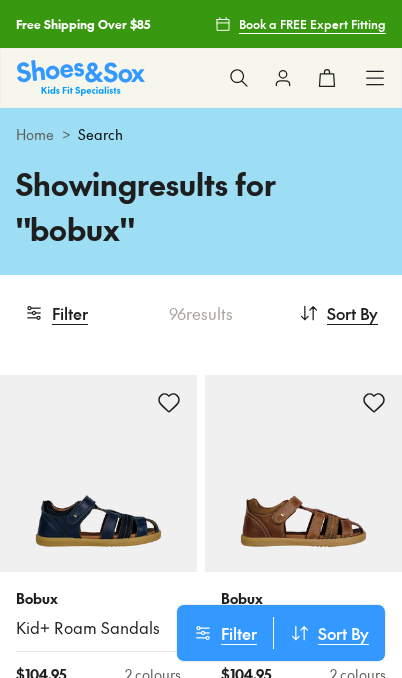 scroll, scrollTop: 0, scrollLeft: 0, axis: both 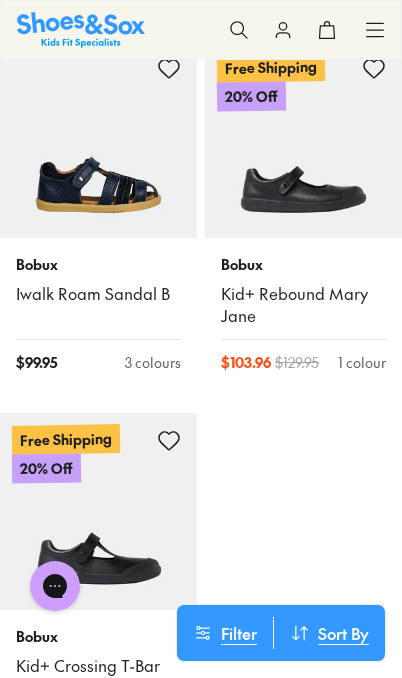 click on "Kid+ Rebound Mary Jane" at bounding box center (303, 305) 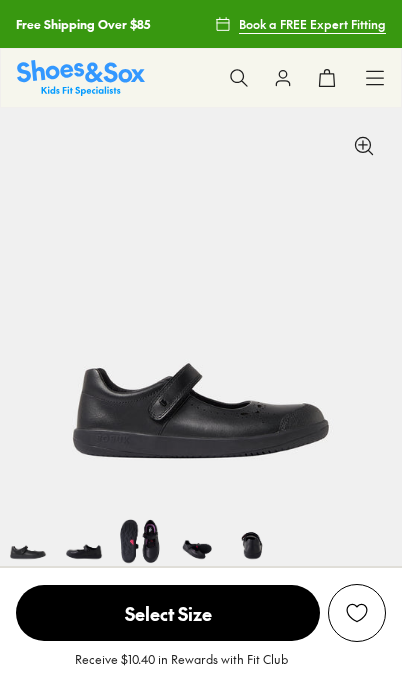 scroll, scrollTop: 0, scrollLeft: 0, axis: both 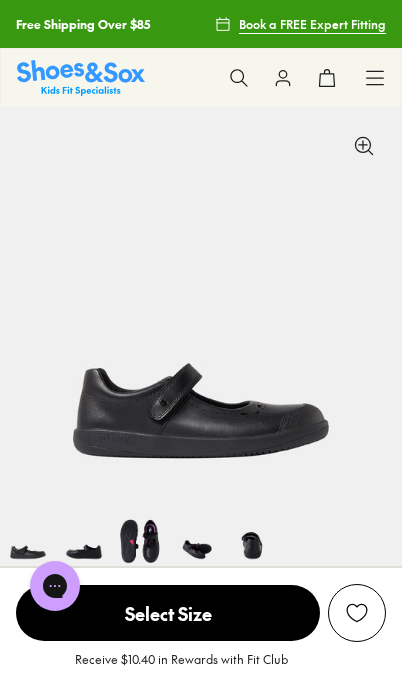 click on "Chat with us" at bounding box center (55, 586) 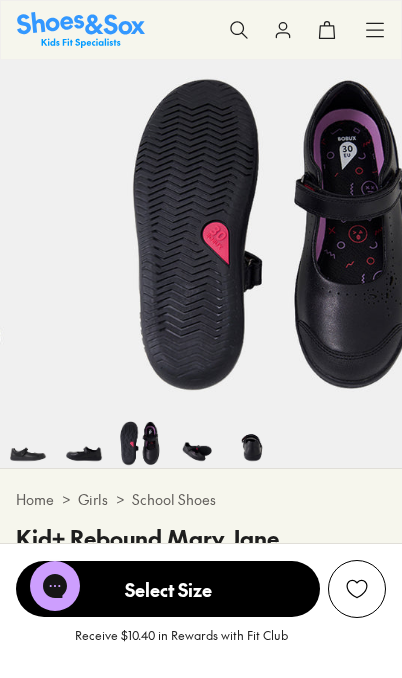 scroll, scrollTop: 0, scrollLeft: 804, axis: horizontal 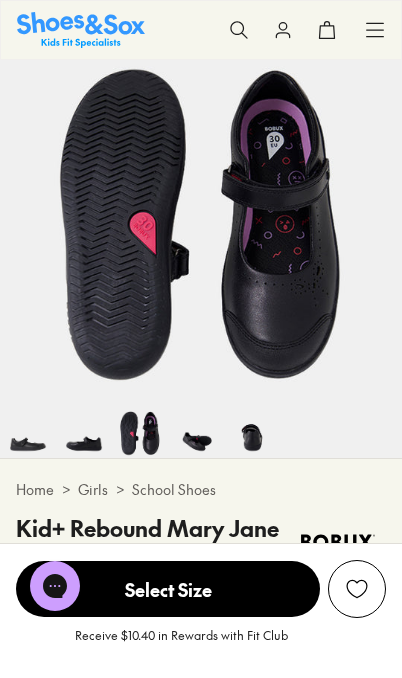 click at bounding box center (196, 430) 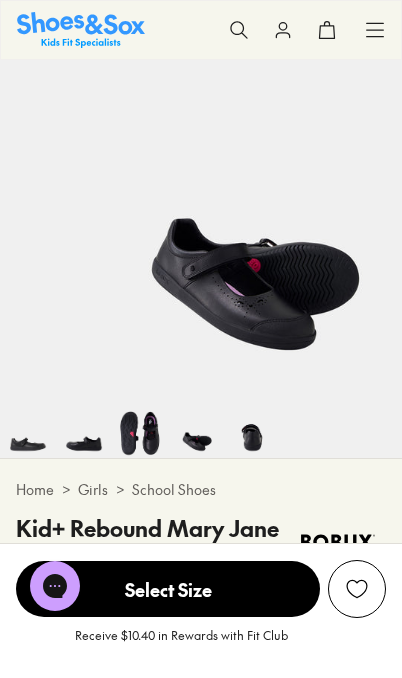 scroll, scrollTop: 0, scrollLeft: 1206, axis: horizontal 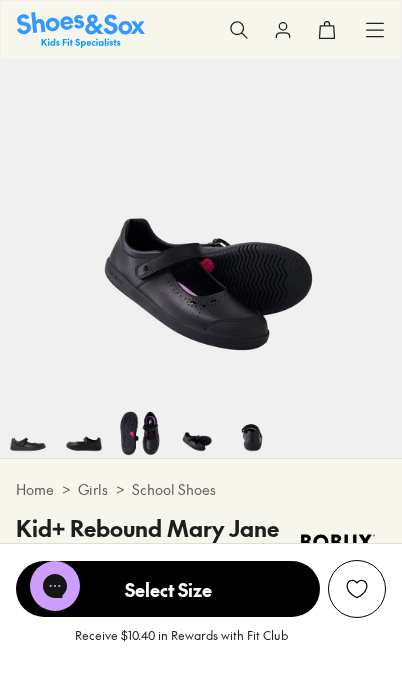 click at bounding box center [196, 430] 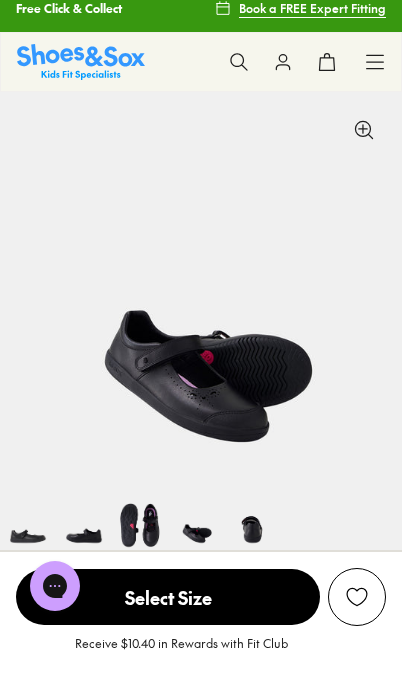 scroll, scrollTop: 0, scrollLeft: 0, axis: both 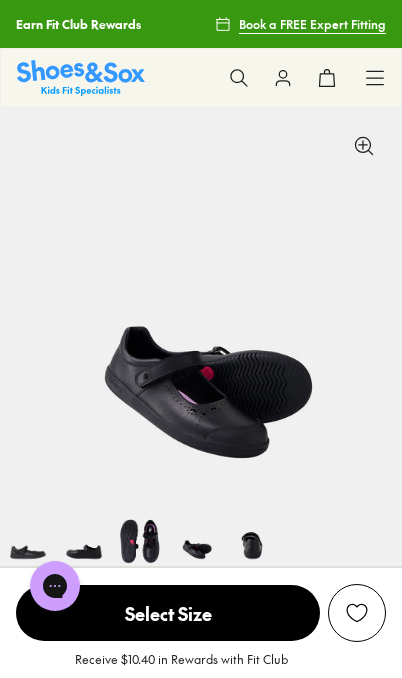 click 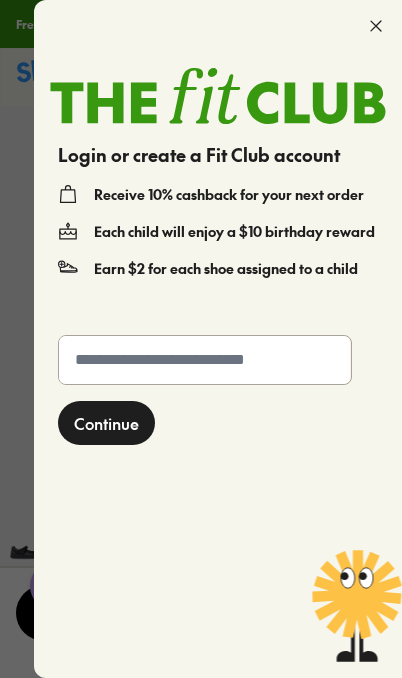 click 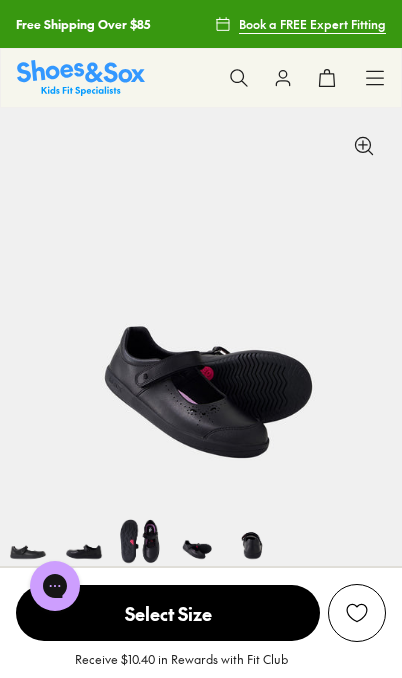 click at bounding box center (81, 77) 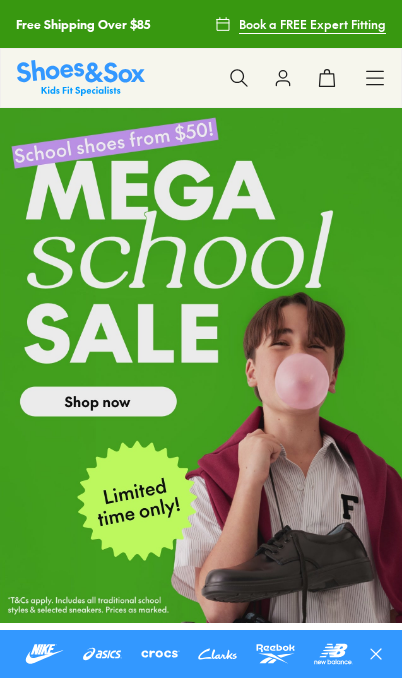 scroll, scrollTop: 0, scrollLeft: 0, axis: both 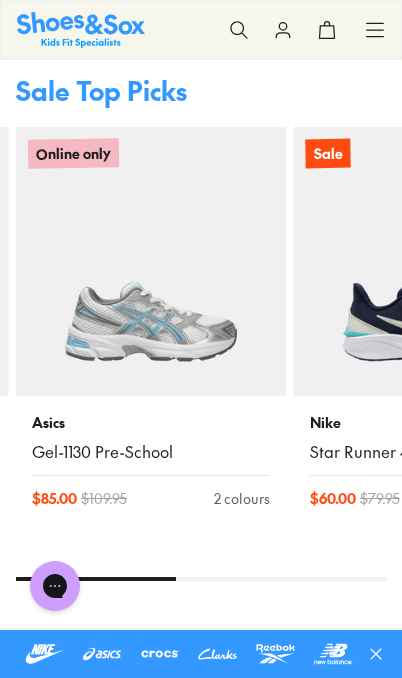 click at bounding box center [239, 30] 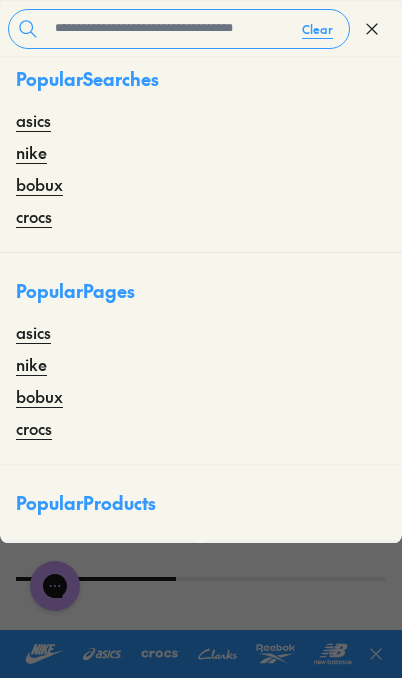 click 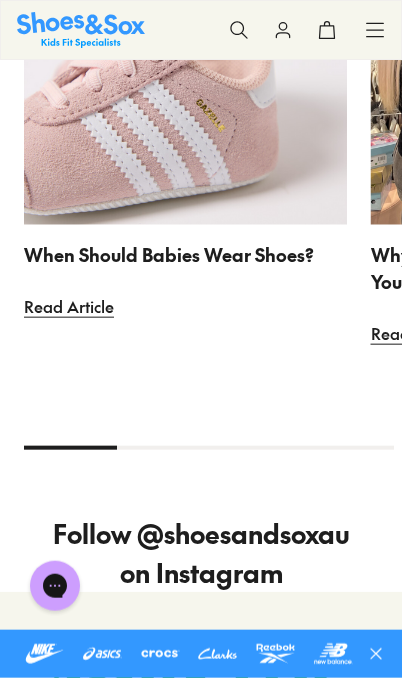 scroll, scrollTop: 5169, scrollLeft: 0, axis: vertical 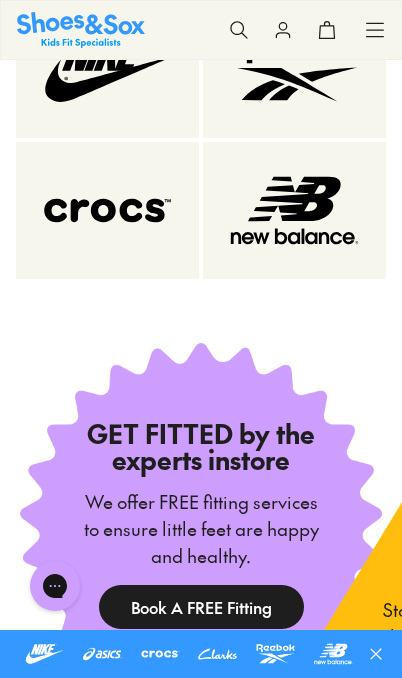 click 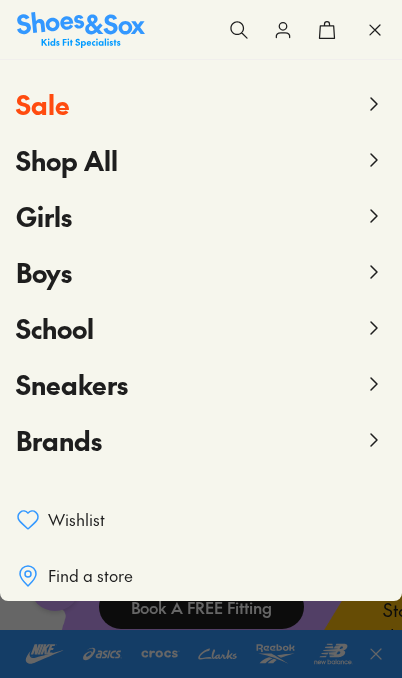click on "Girls" at bounding box center (44, 216) 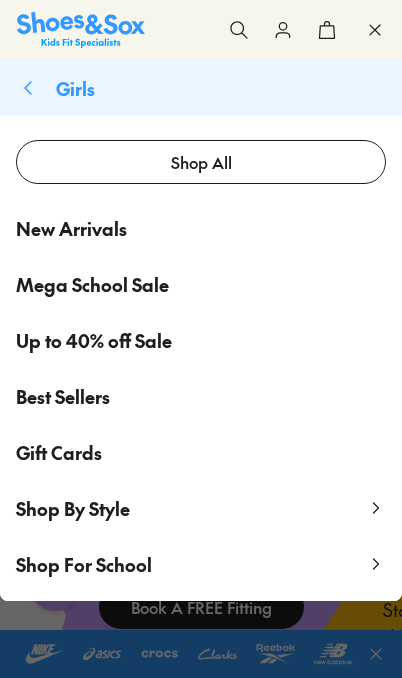 click on "New Arrivals" at bounding box center (71, 228) 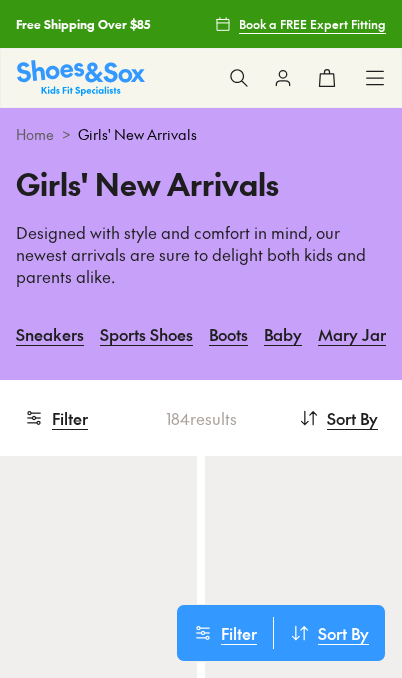 scroll, scrollTop: 0, scrollLeft: 0, axis: both 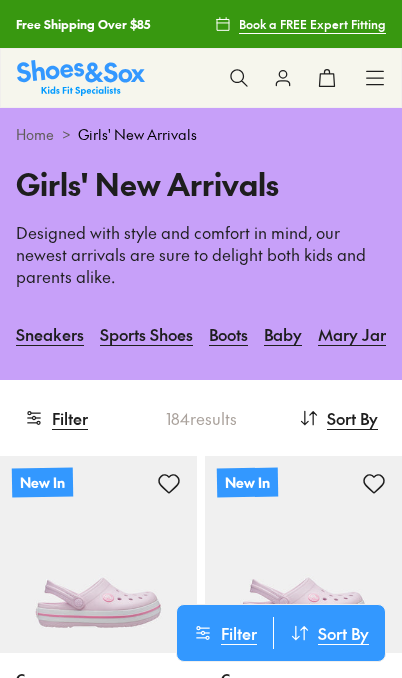 click on "Filter" at bounding box center [56, 418] 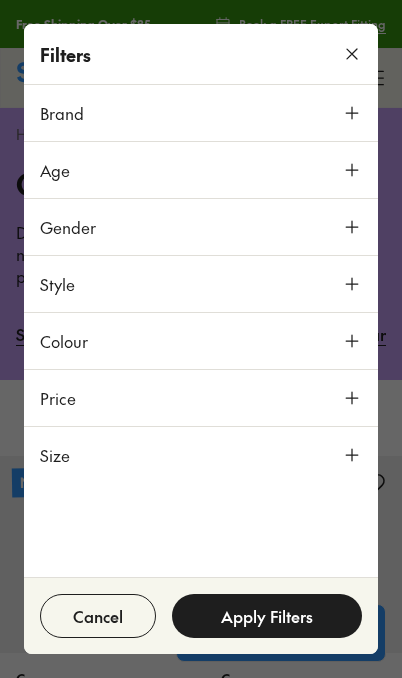 scroll, scrollTop: 0, scrollLeft: 0, axis: both 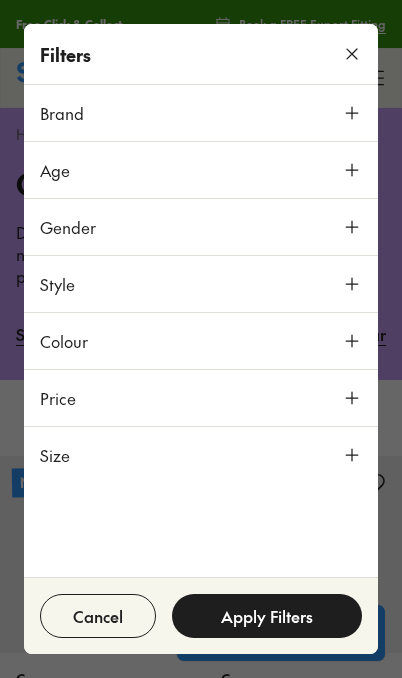 click on "Price" at bounding box center [58, 398] 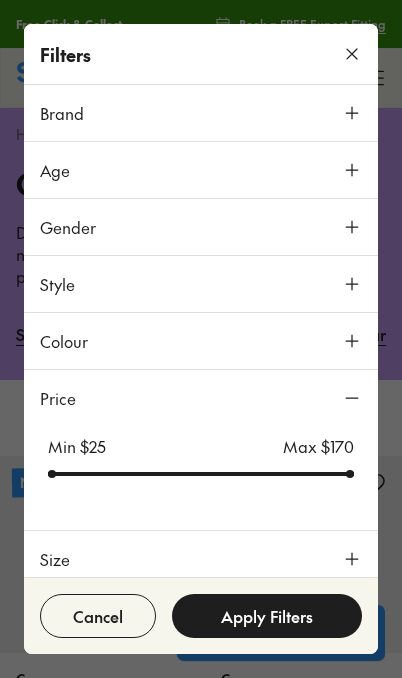 click on "Price" at bounding box center [58, 398] 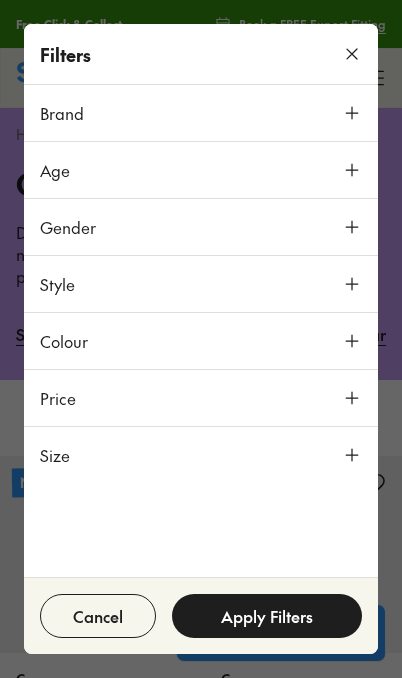 click on "Size" at bounding box center [55, 455] 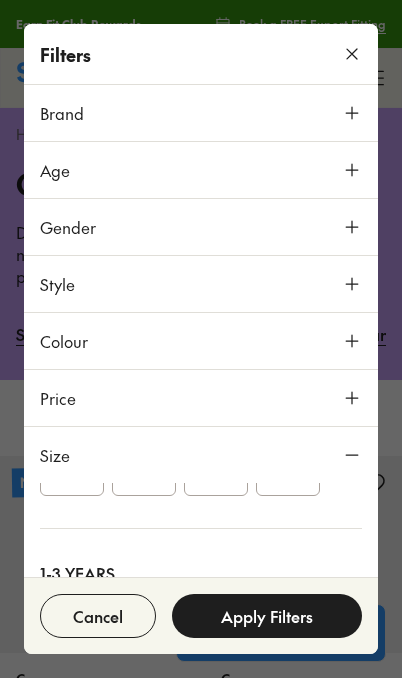 scroll, scrollTop: 208, scrollLeft: 0, axis: vertical 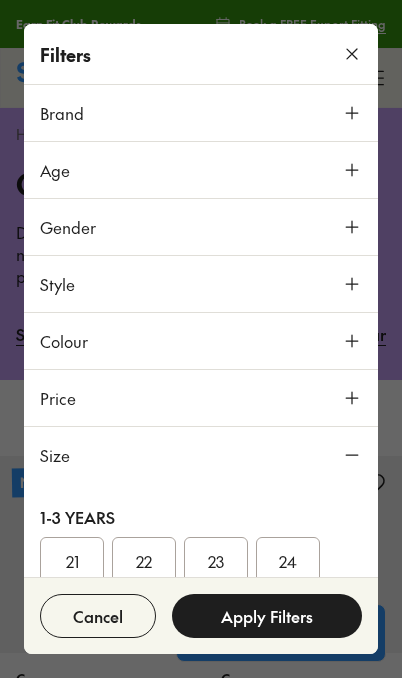 click on "23" at bounding box center (216, 561) 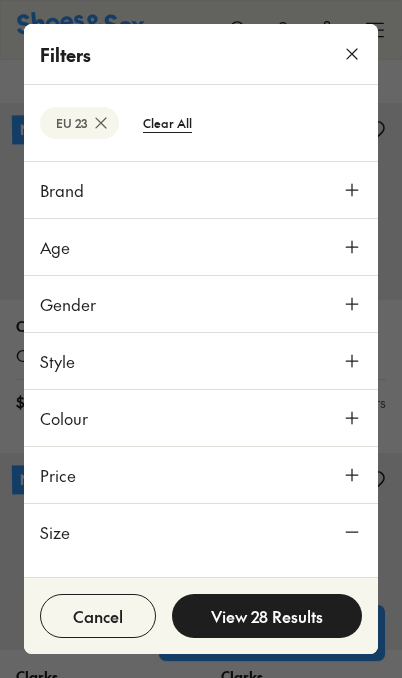 click on "View 28 Results" at bounding box center [267, 616] 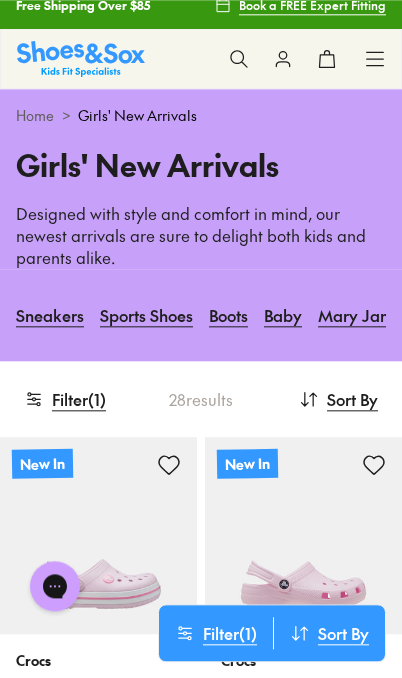 scroll, scrollTop: 0, scrollLeft: 0, axis: both 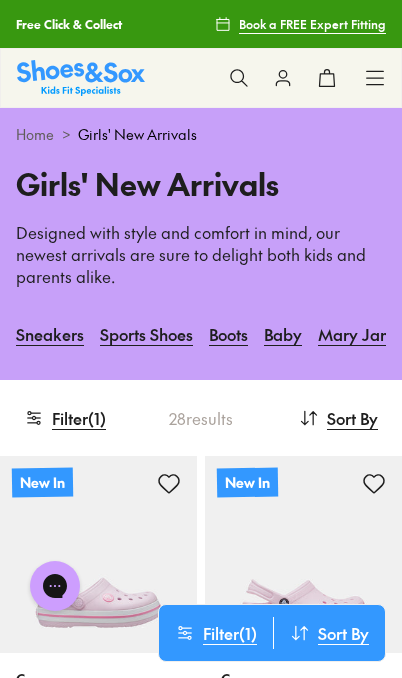 click on "Sneakers" at bounding box center [50, 334] 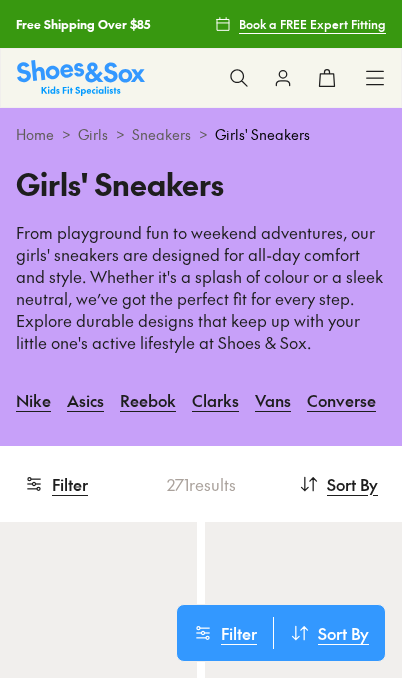 scroll, scrollTop: 0, scrollLeft: 0, axis: both 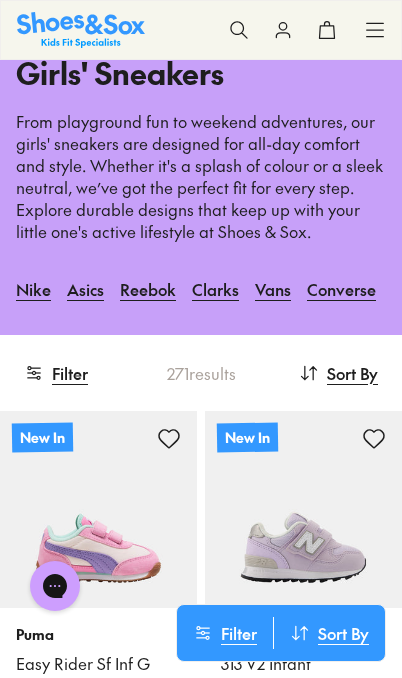 click on "Asics" at bounding box center (85, 289) 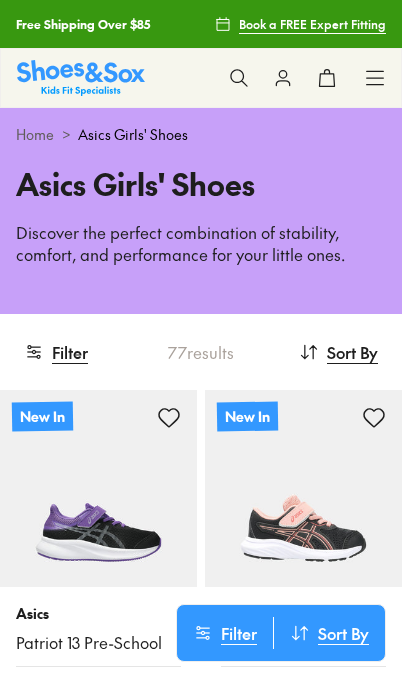 scroll, scrollTop: 0, scrollLeft: 0, axis: both 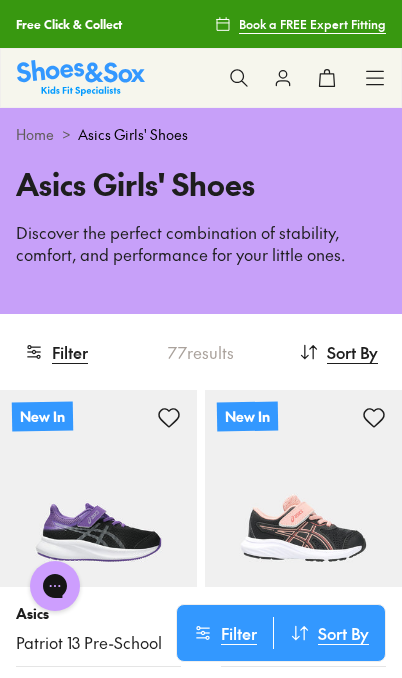 click on "Filter" at bounding box center (56, 352) 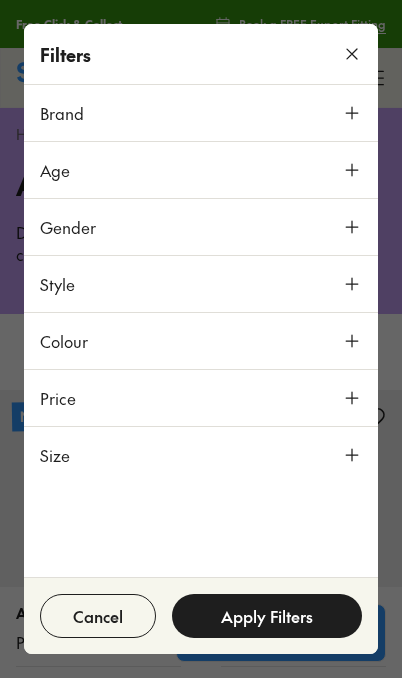 click on "Size" at bounding box center (55, 455) 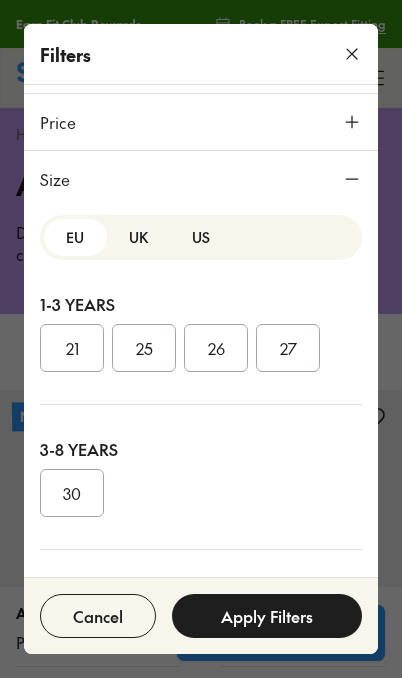 scroll, scrollTop: 285, scrollLeft: 0, axis: vertical 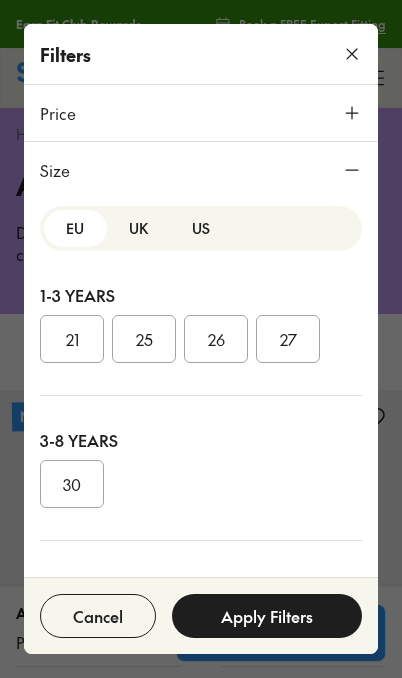 click 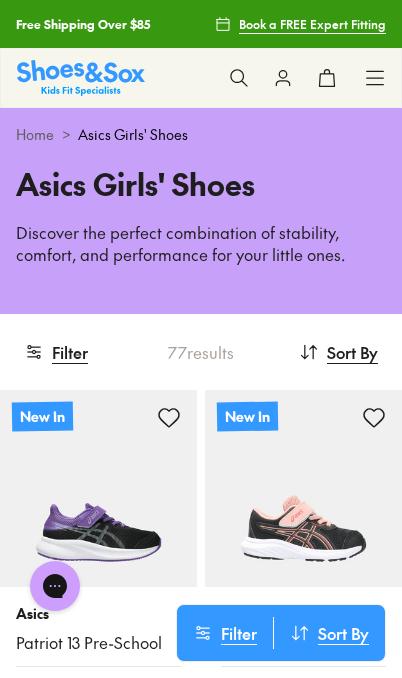 click on "Home" at bounding box center (35, 134) 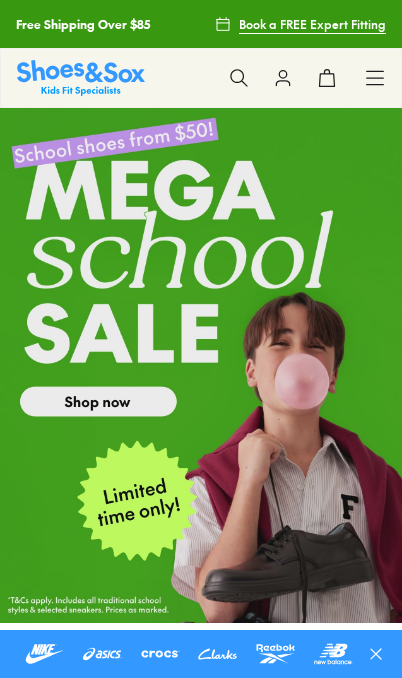 scroll, scrollTop: 0, scrollLeft: 0, axis: both 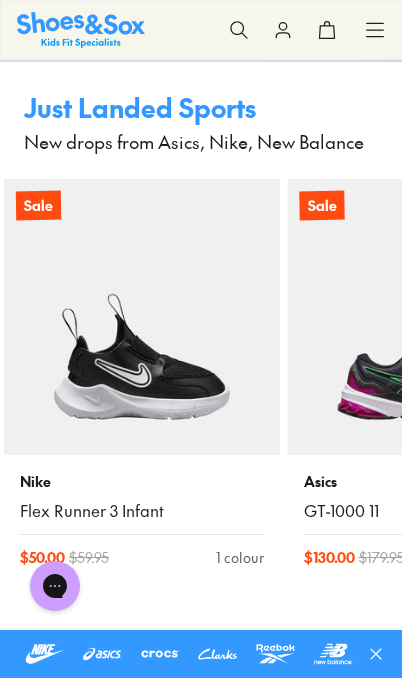 click at bounding box center (142, 317) 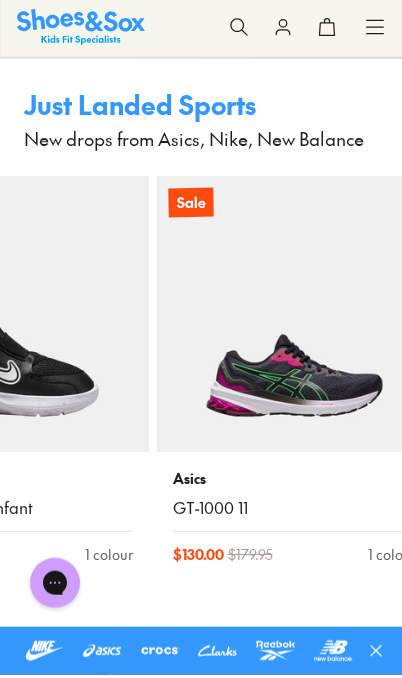 scroll, scrollTop: 2004, scrollLeft: 0, axis: vertical 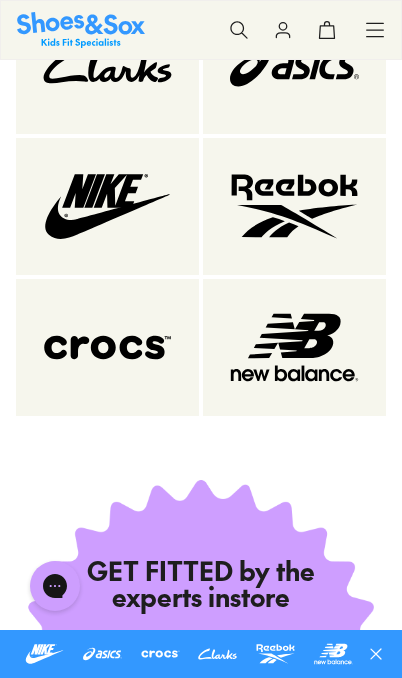 click at bounding box center (294, 347) 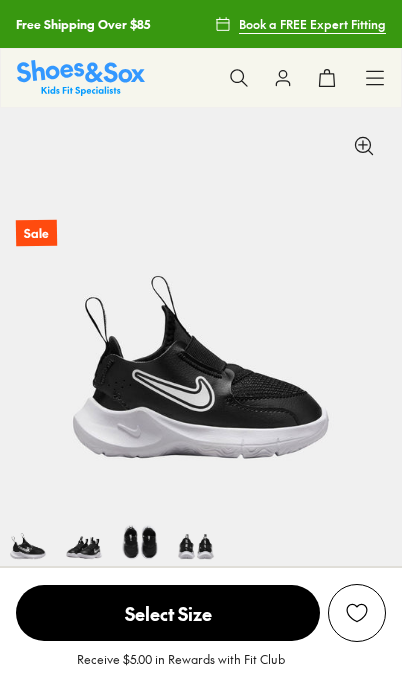 scroll, scrollTop: 0, scrollLeft: 0, axis: both 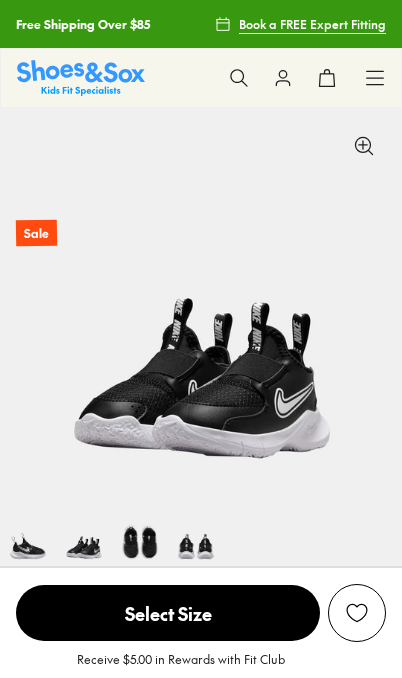 select on "*" 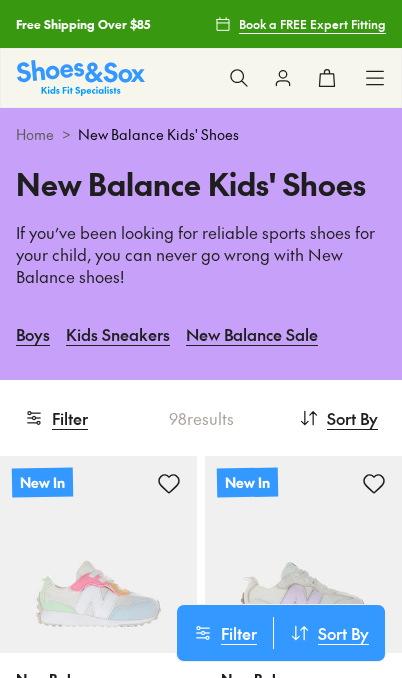 scroll, scrollTop: 0, scrollLeft: 0, axis: both 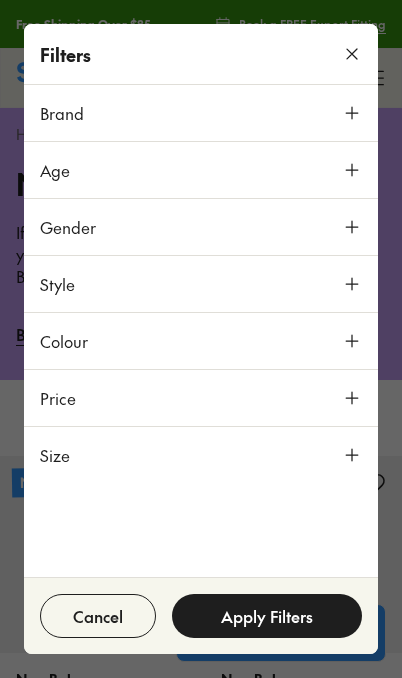 click on "Size" at bounding box center [55, 455] 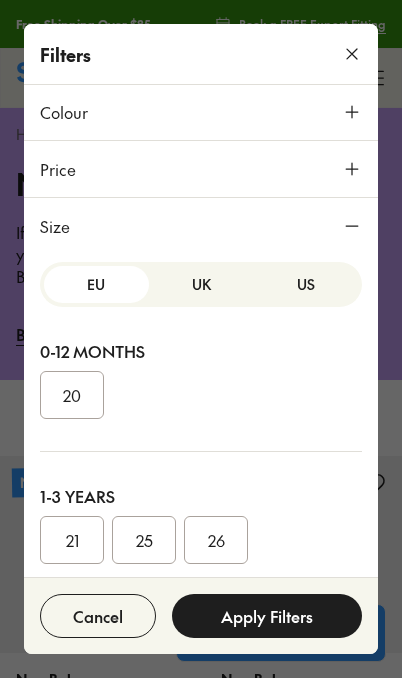 scroll, scrollTop: 288, scrollLeft: 0, axis: vertical 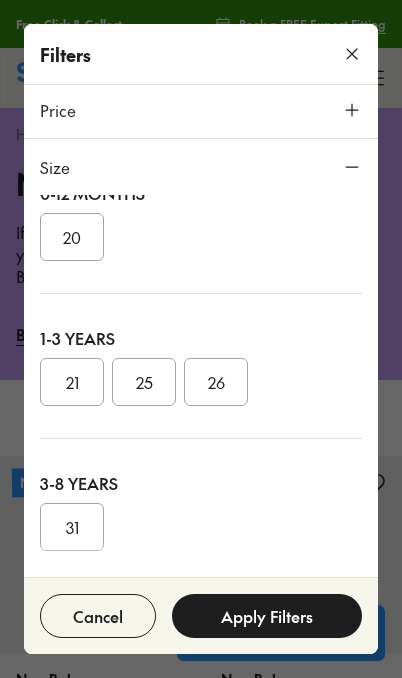 click at bounding box center (352, 54) 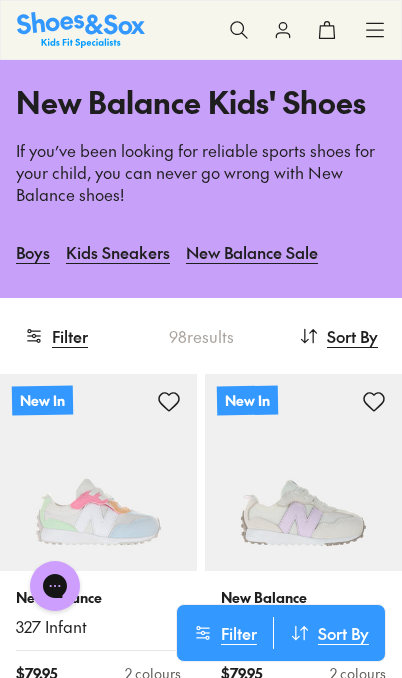 scroll, scrollTop: 339, scrollLeft: 0, axis: vertical 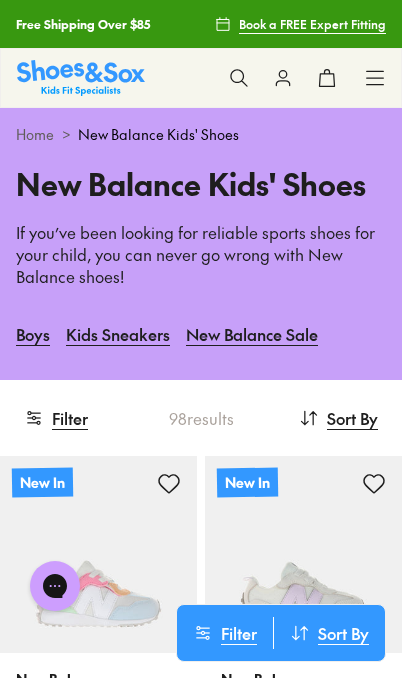 click on "Kids Sneakers" at bounding box center [118, 334] 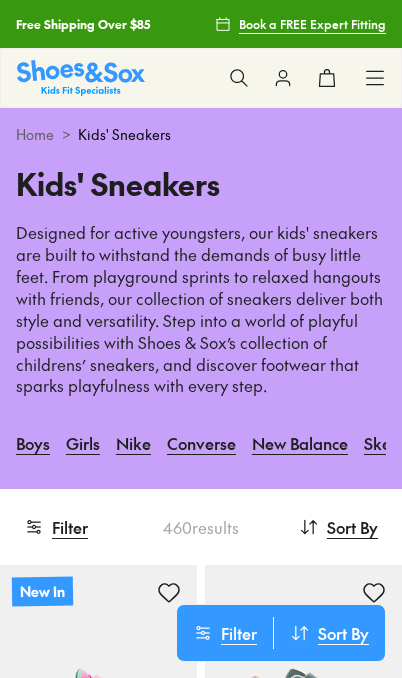 scroll, scrollTop: 0, scrollLeft: 0, axis: both 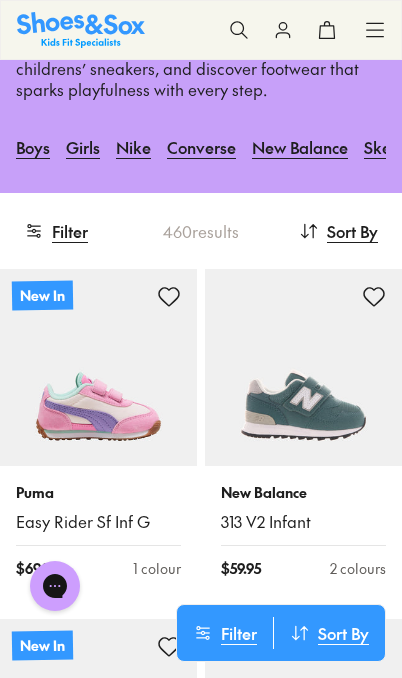 click on "Sort By" at bounding box center [352, 231] 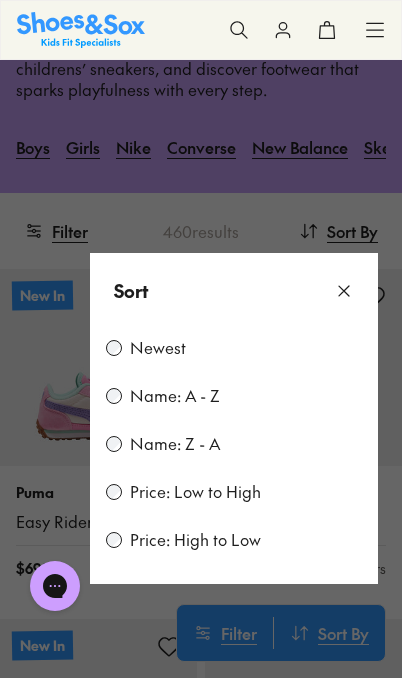 click at bounding box center (201, 339) 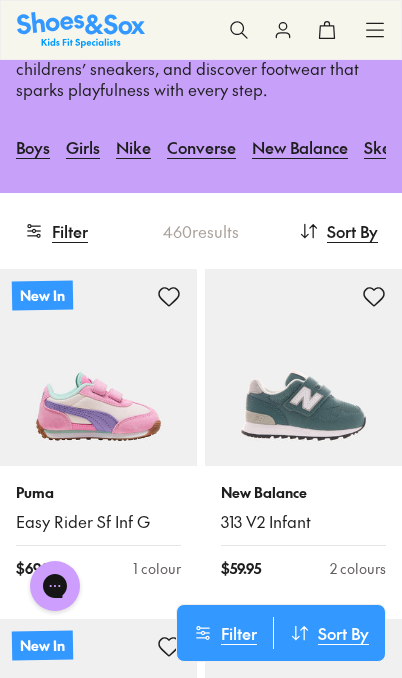 click on "Filter" at bounding box center (56, 231) 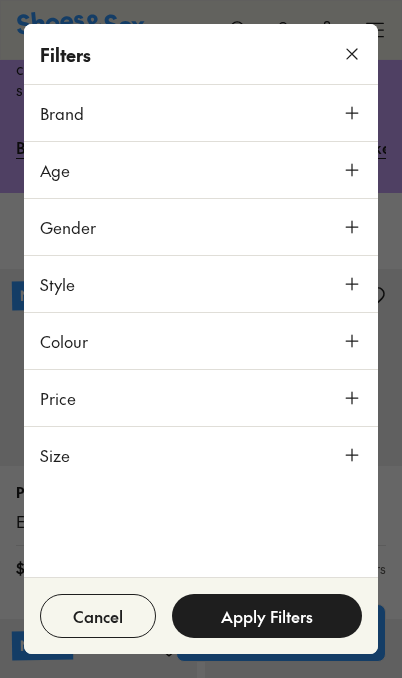 click on "Size" at bounding box center (201, 455) 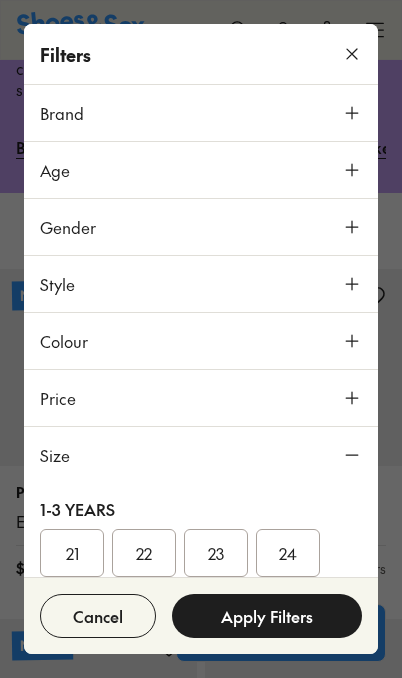 scroll, scrollTop: 220, scrollLeft: 0, axis: vertical 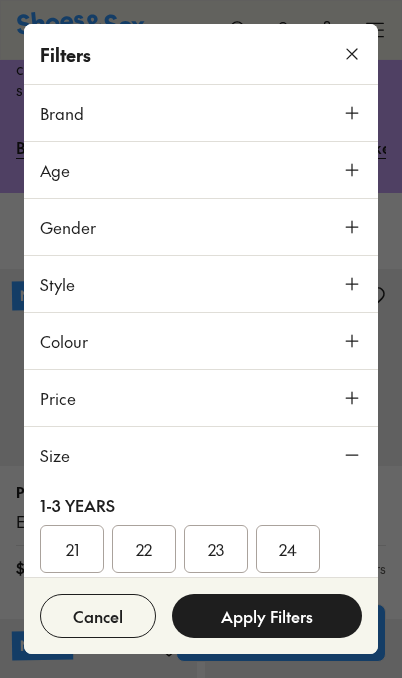 click on "23" at bounding box center (216, 549) 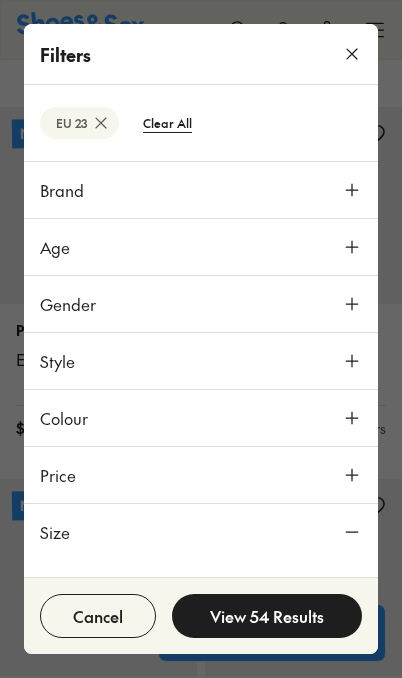 click on "View 54 Results" at bounding box center (267, 616) 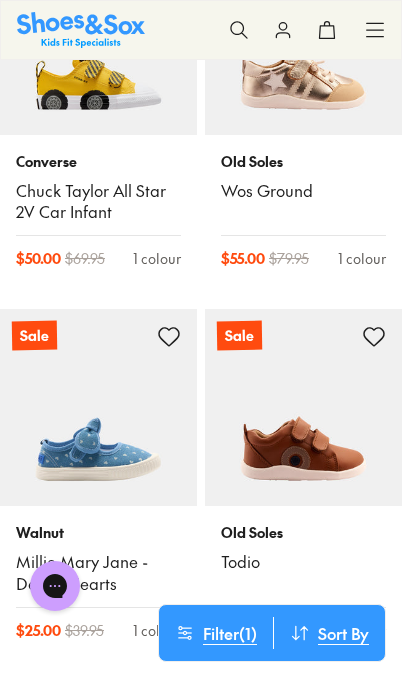 scroll, scrollTop: 4757, scrollLeft: 0, axis: vertical 